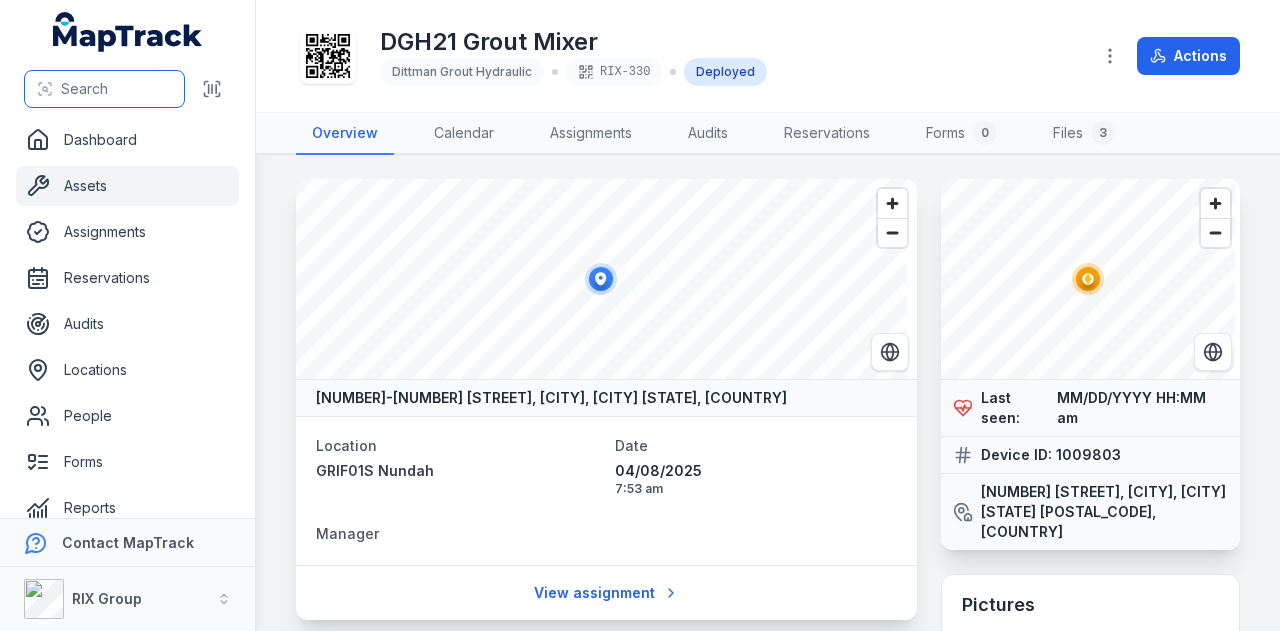scroll, scrollTop: 0, scrollLeft: 0, axis: both 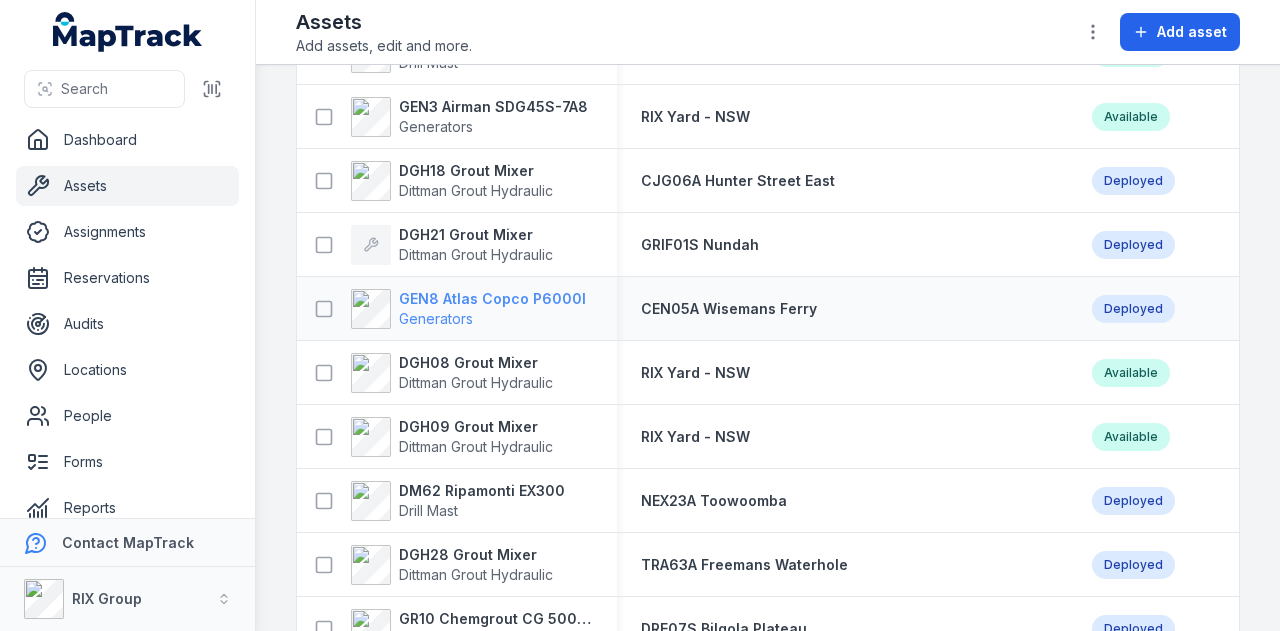 click on "GEN8 Atlas Copco P6000I" at bounding box center (492, 299) 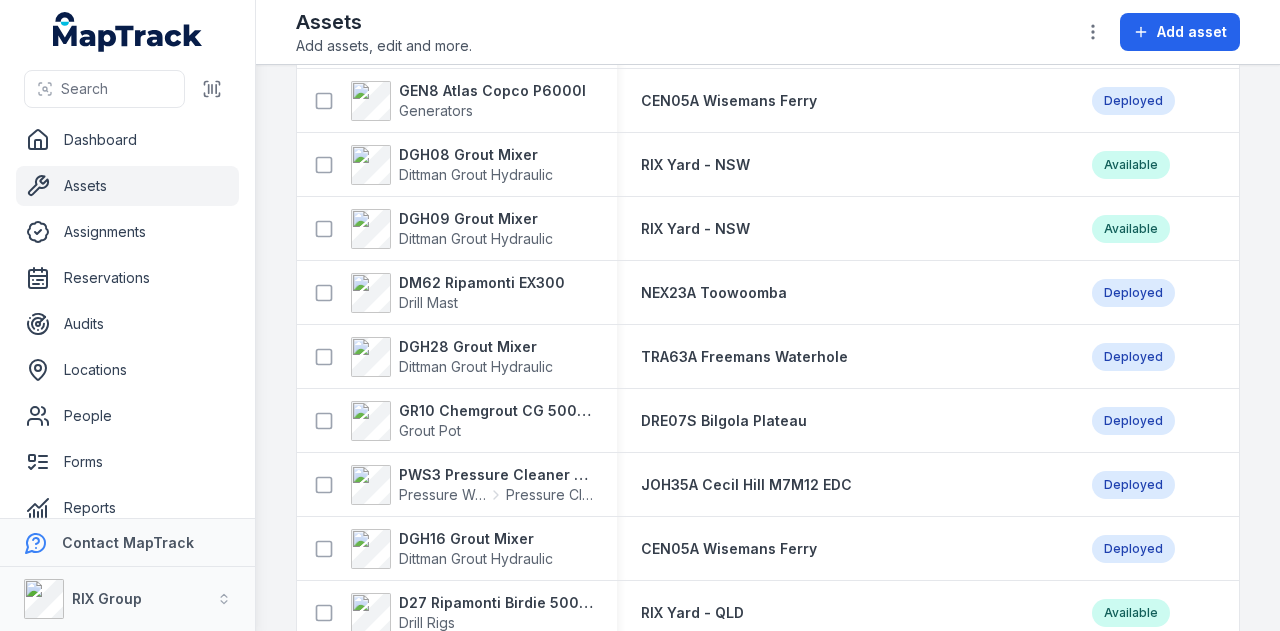 scroll, scrollTop: 3900, scrollLeft: 0, axis: vertical 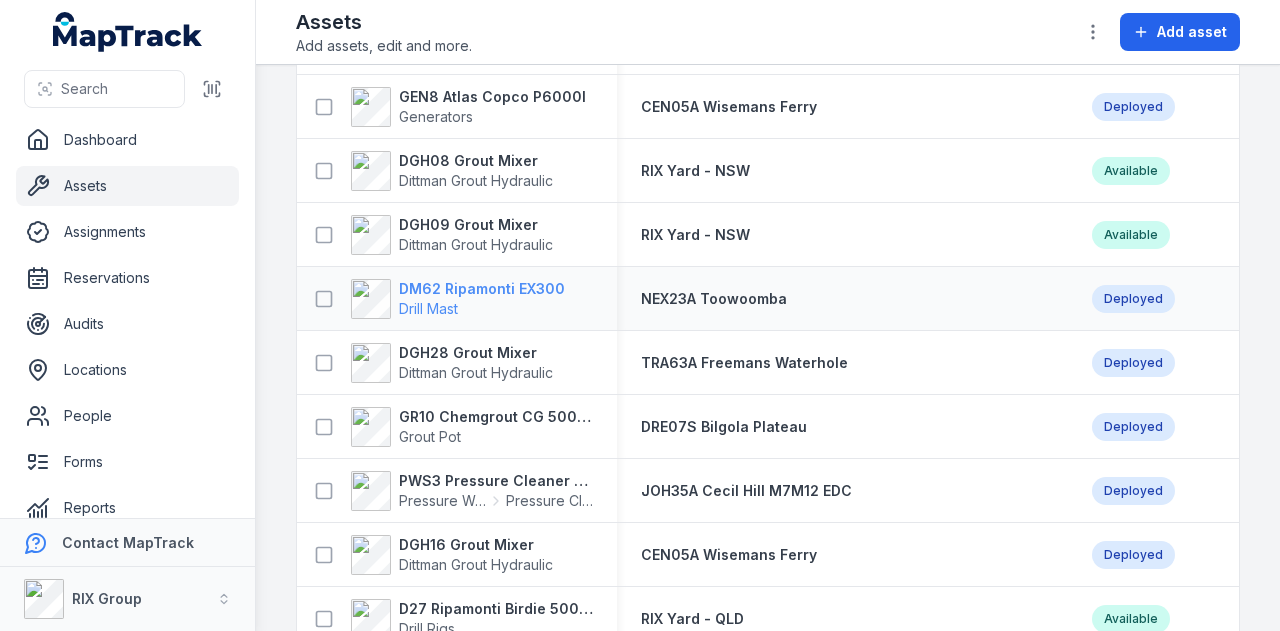 click on "DM62 Ripamonti EX300" at bounding box center (482, 289) 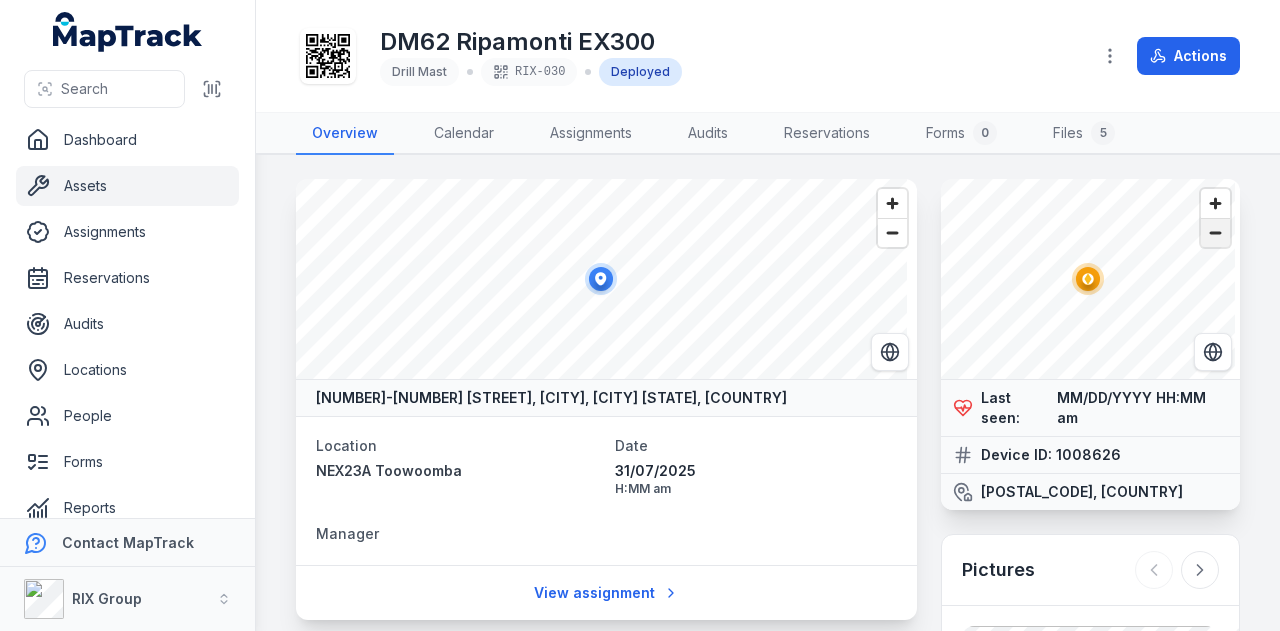 click at bounding box center [1215, 233] 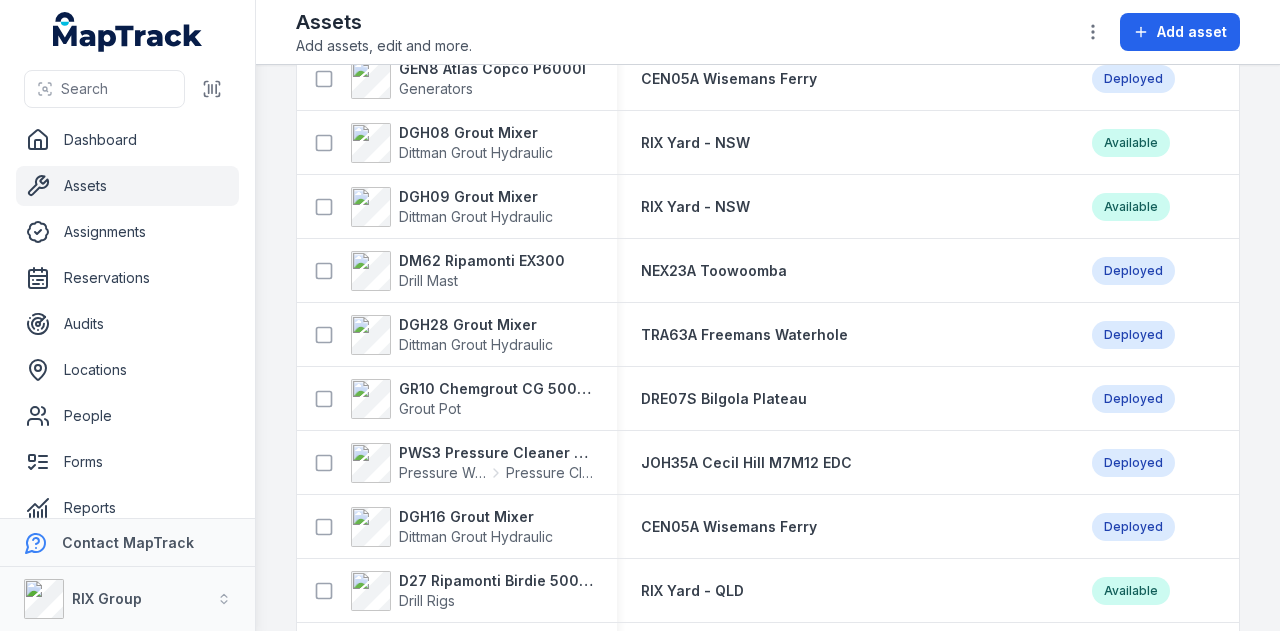 scroll, scrollTop: 4000, scrollLeft: 0, axis: vertical 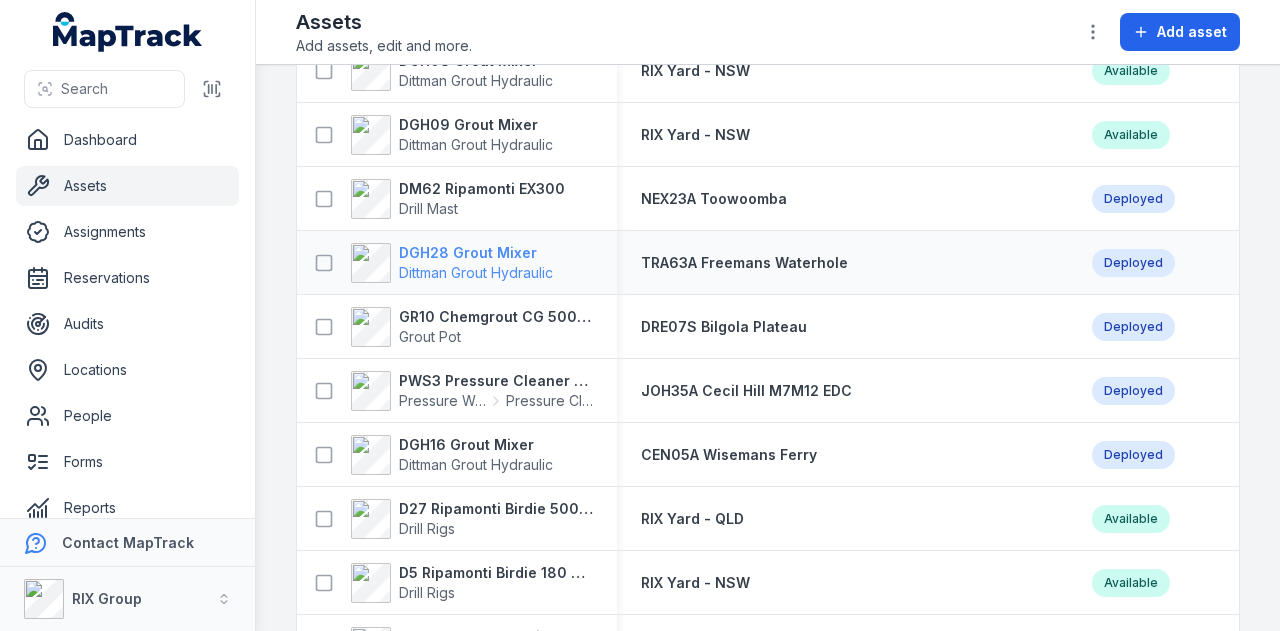 click on "DGH28 Grout Mixer" at bounding box center (476, 253) 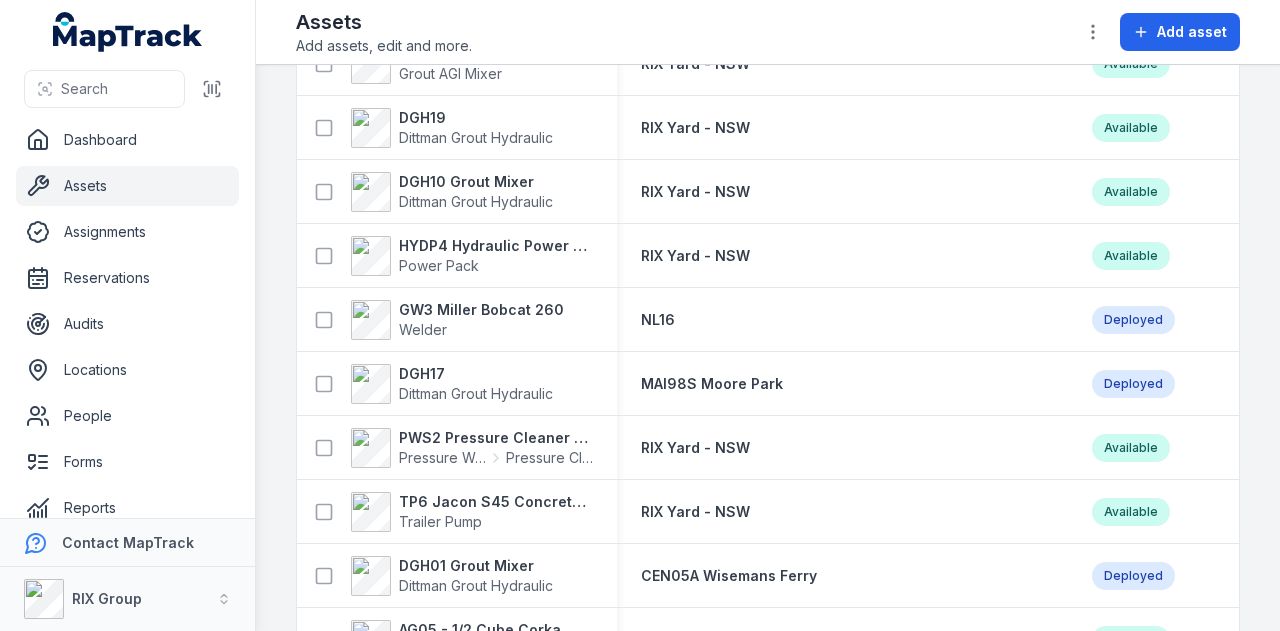 scroll, scrollTop: 4752, scrollLeft: 0, axis: vertical 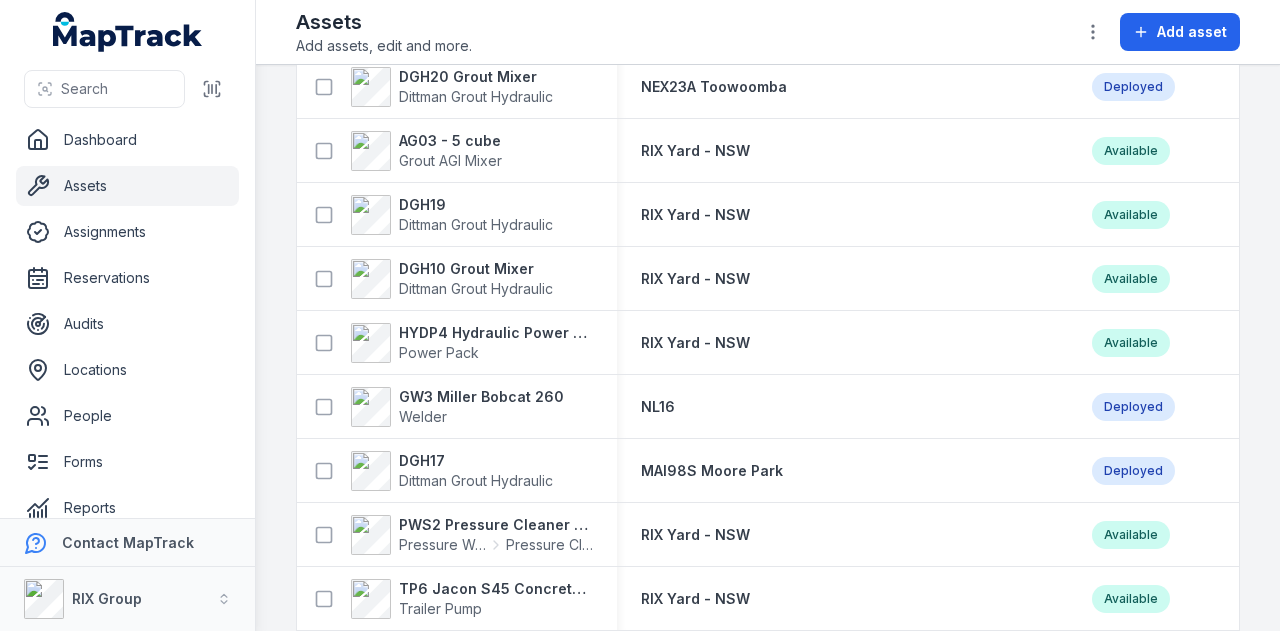 click on "HYDP4 Hydraulic Power Pack Power Pack" at bounding box center [457, 343] 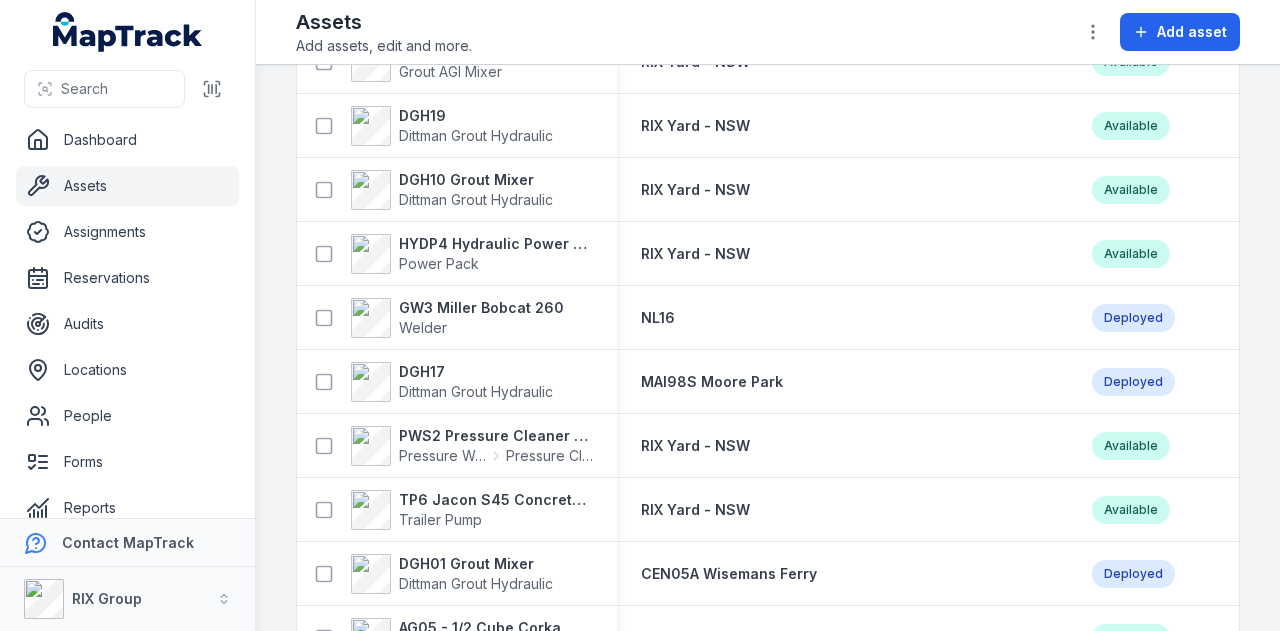scroll, scrollTop: 4860, scrollLeft: 0, axis: vertical 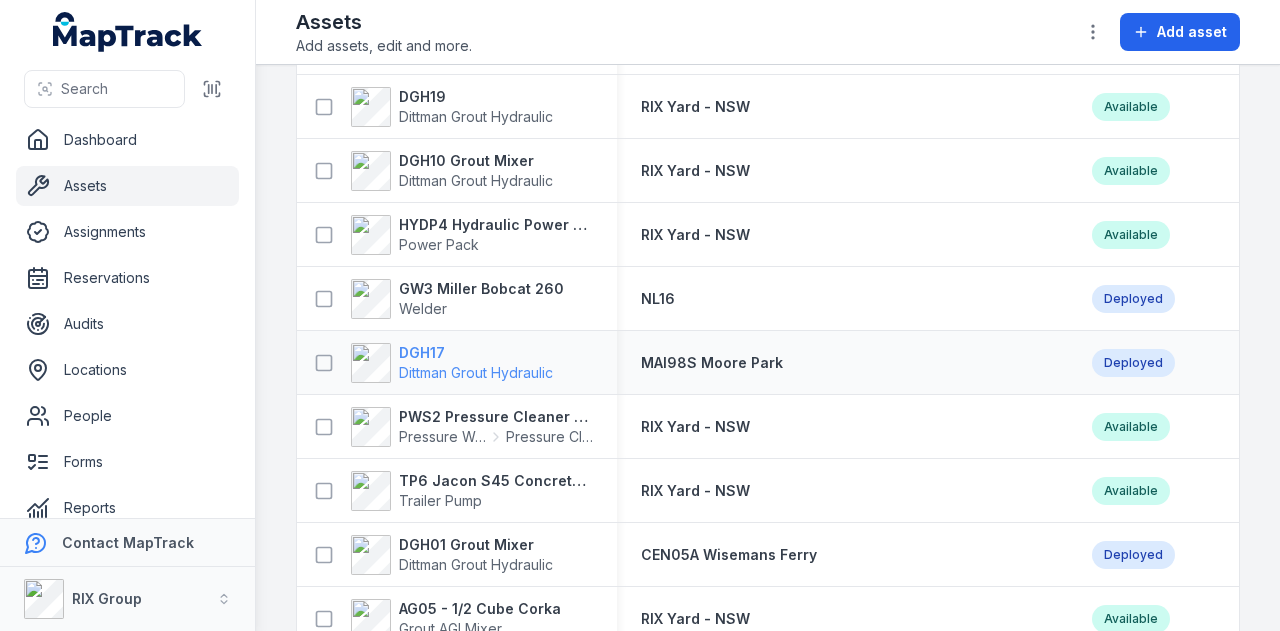 click on "DGH17" at bounding box center [476, 353] 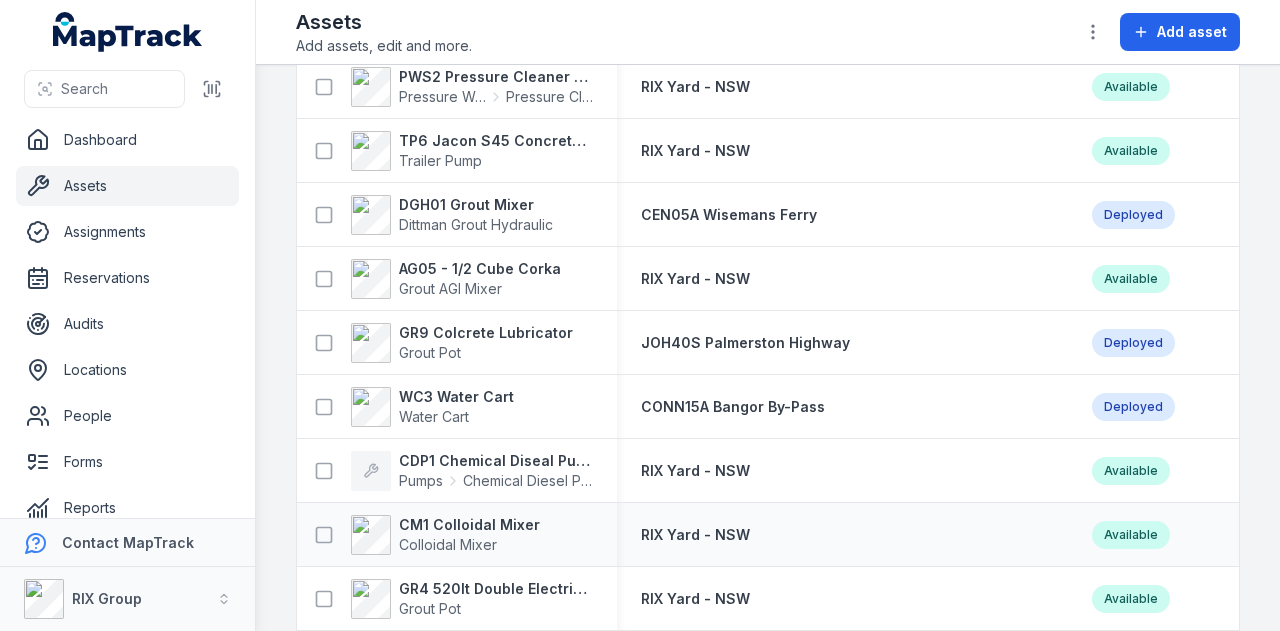 scroll, scrollTop: 5400, scrollLeft: 0, axis: vertical 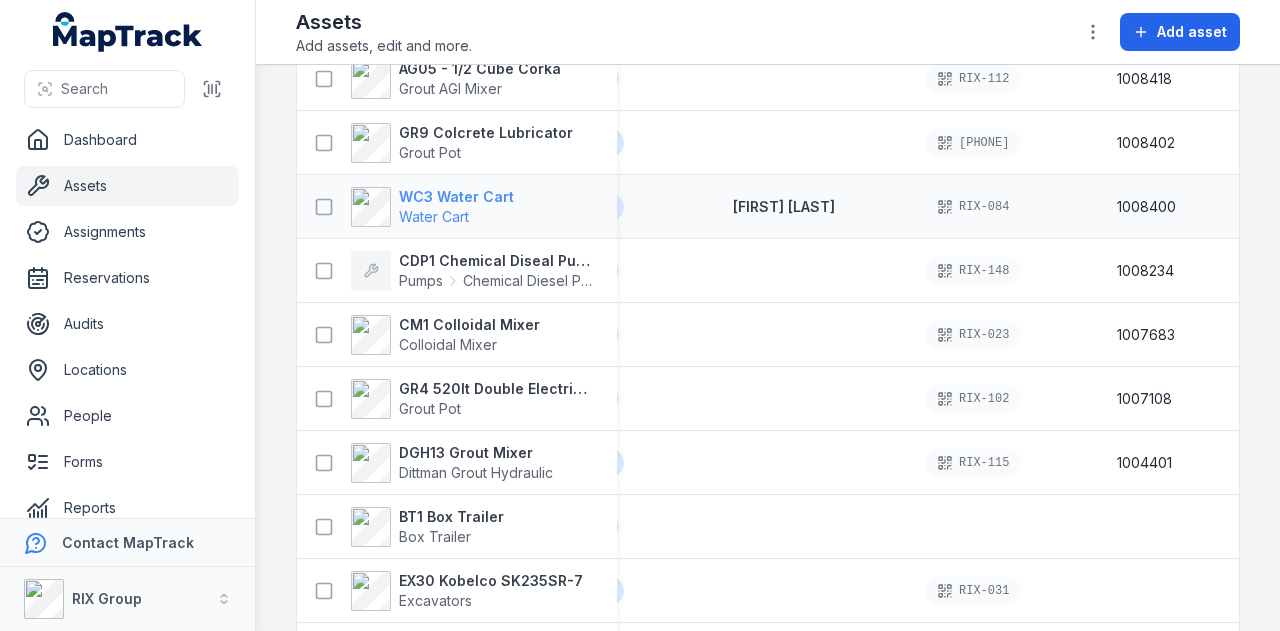 click on "WC3 Water Cart" at bounding box center (456, 197) 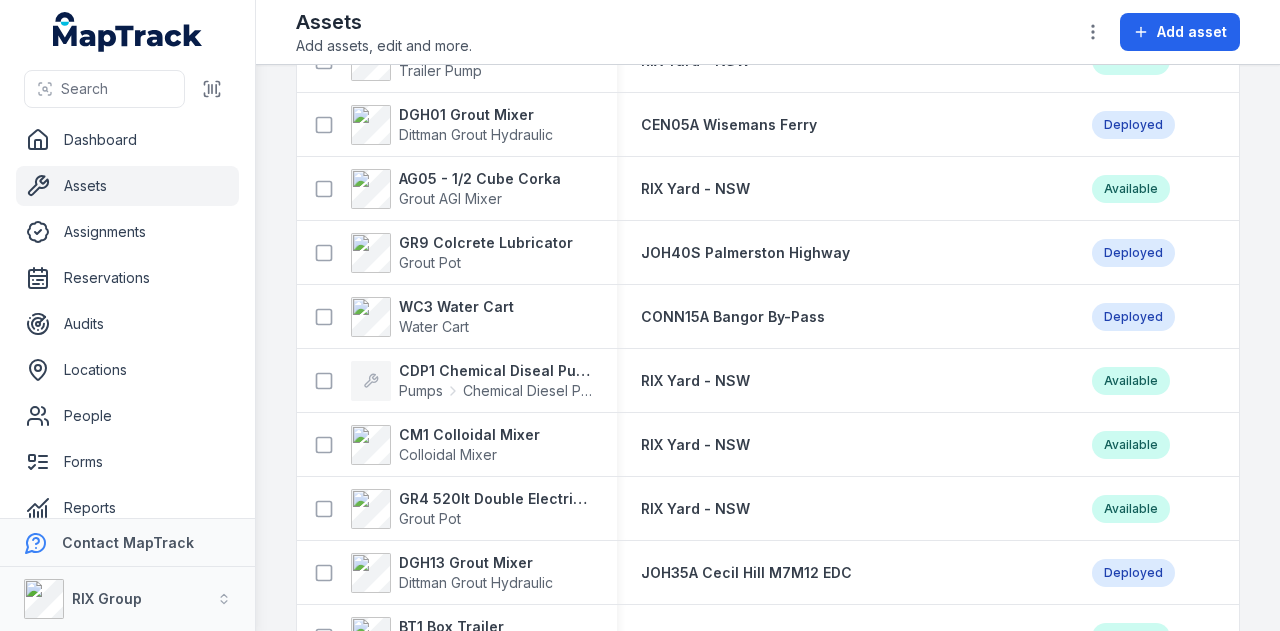 scroll, scrollTop: 5300, scrollLeft: 0, axis: vertical 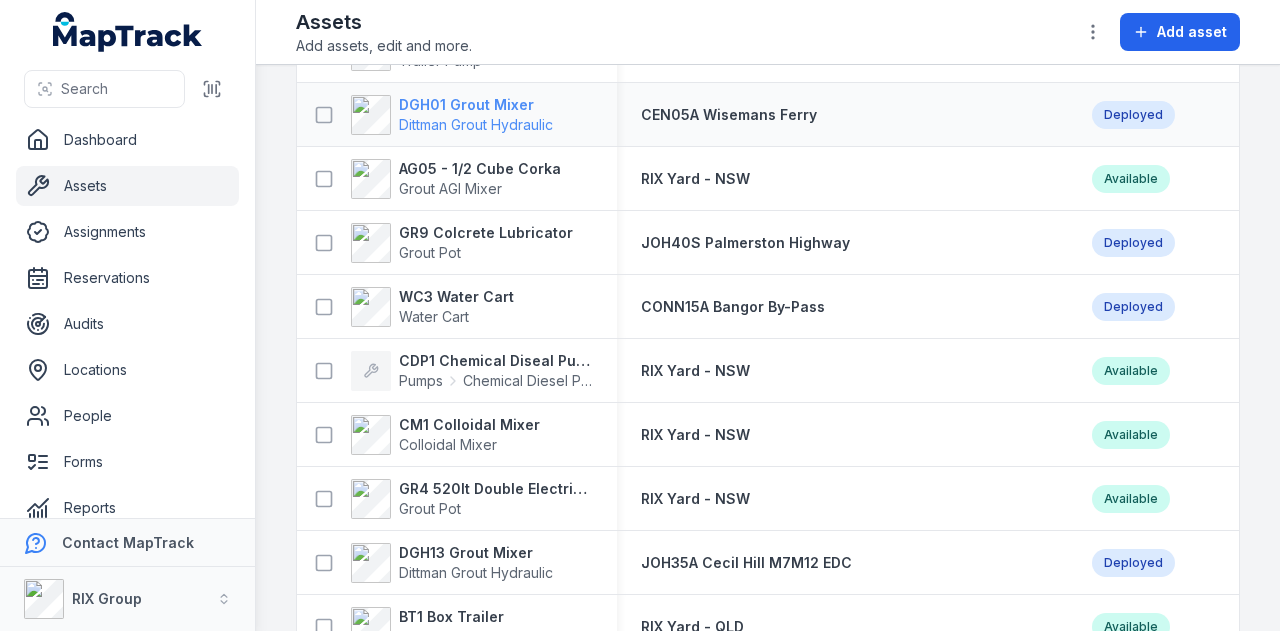 click on "DGH01 Grout Mixer" at bounding box center (476, 105) 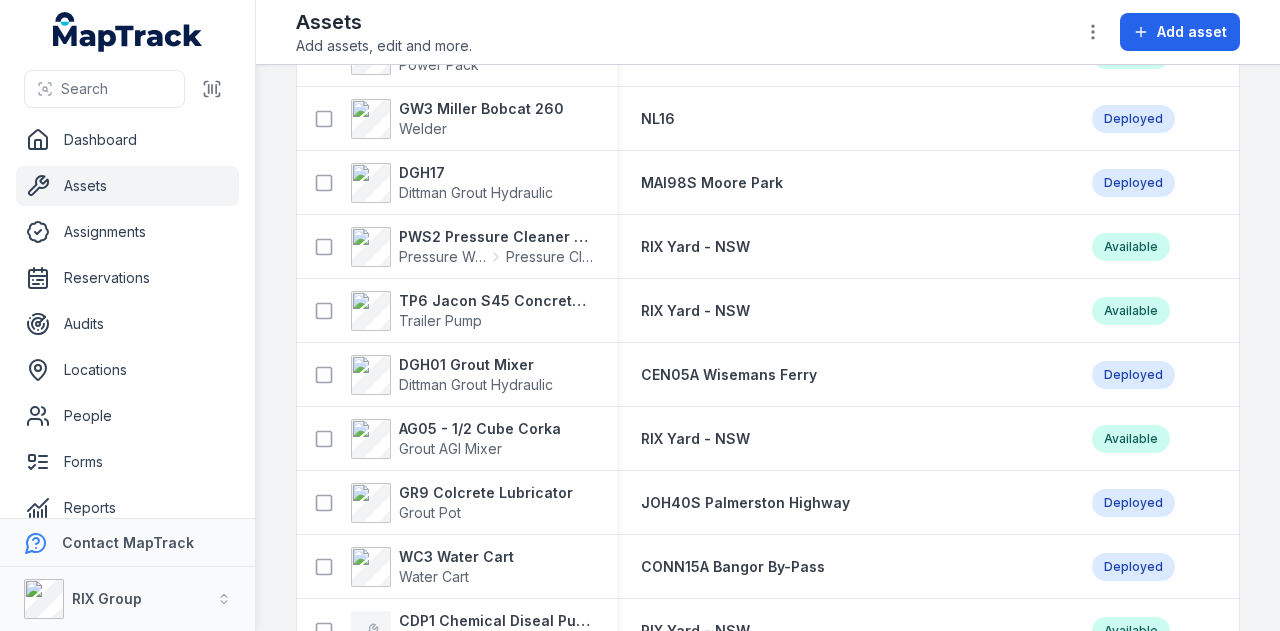 scroll, scrollTop: 5000, scrollLeft: 0, axis: vertical 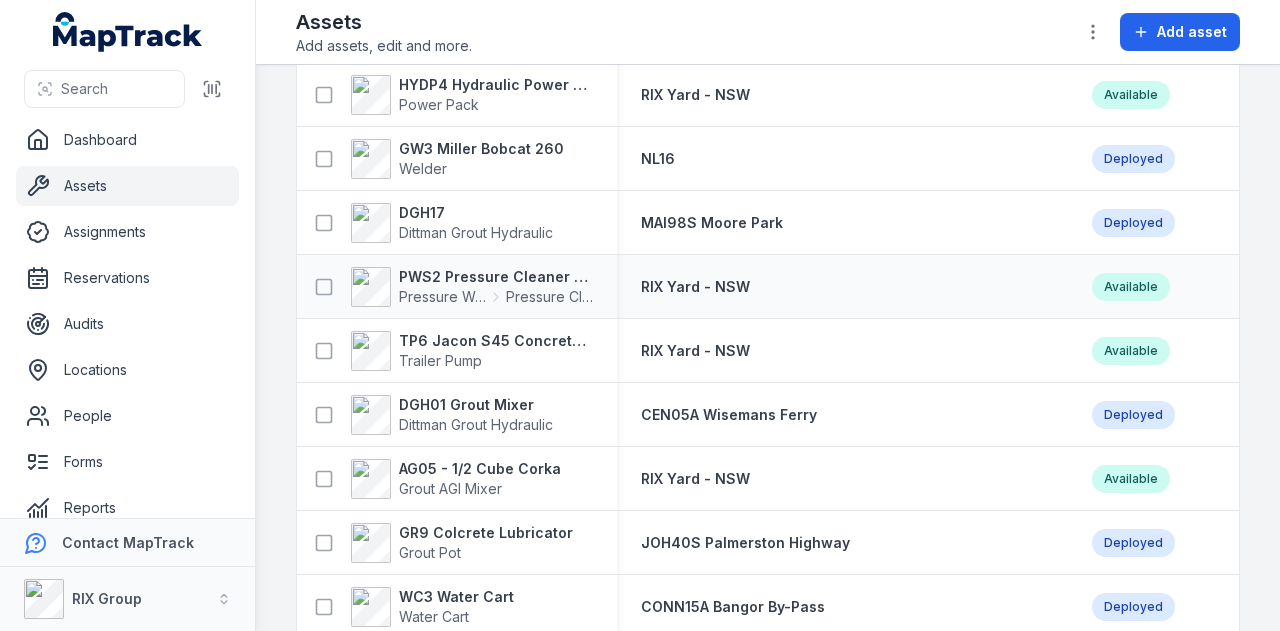 click on "PWS2 Pressure Cleaner Skid Mounted Pressure Washers Pressure Cleaner Skid Mounted" at bounding box center (457, 287) 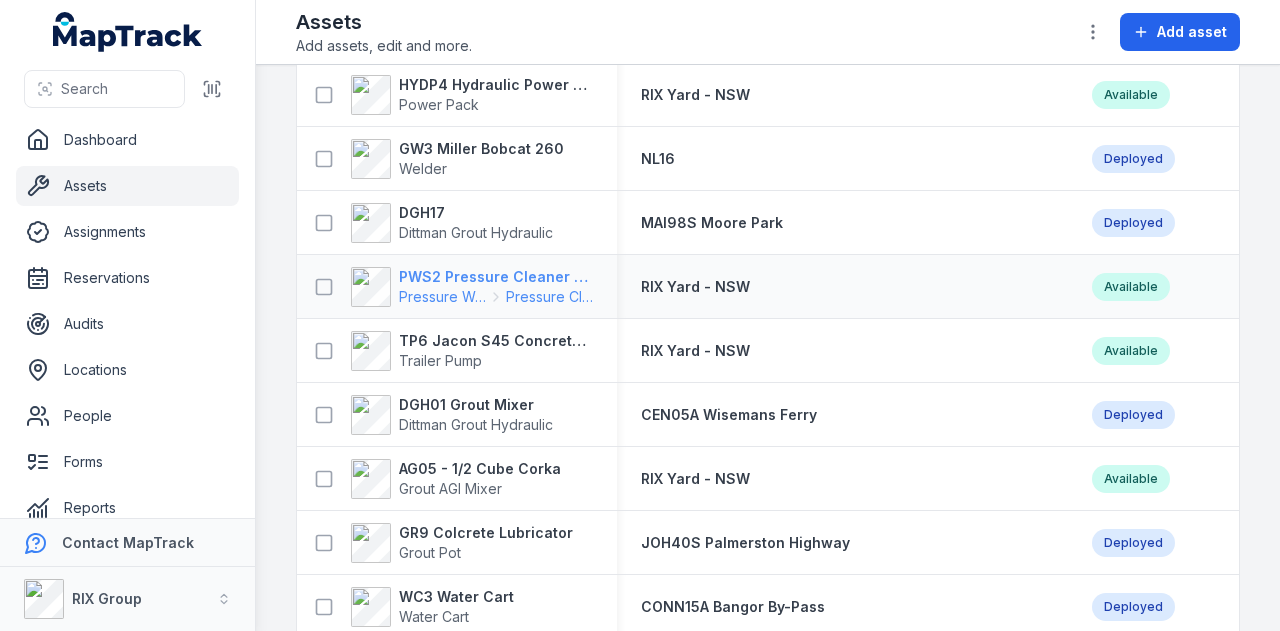 click on "PWS2 Pressure Cleaner Skid Mounted" at bounding box center [496, 277] 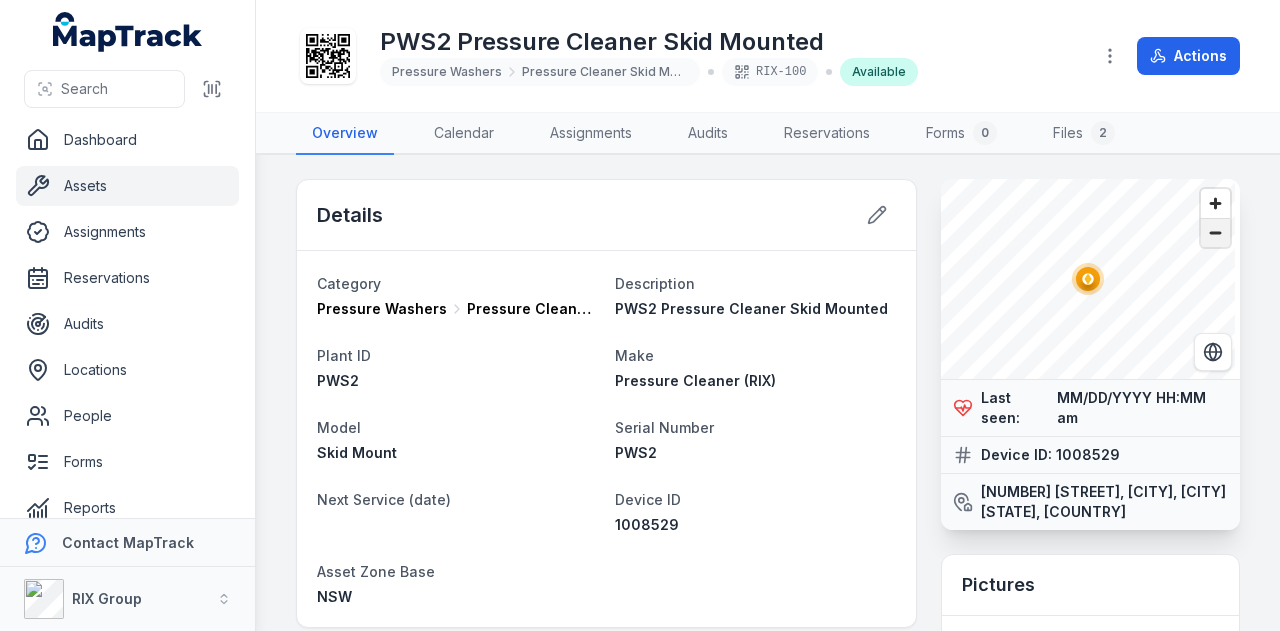 click at bounding box center [1215, 233] 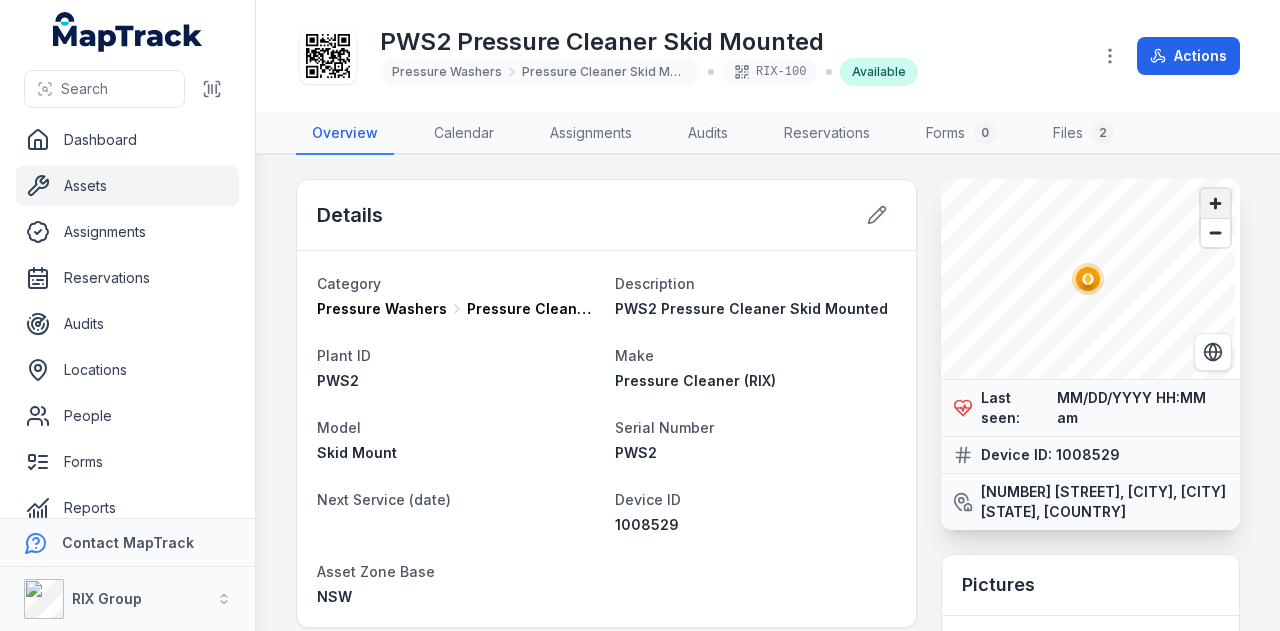 click at bounding box center [1215, 203] 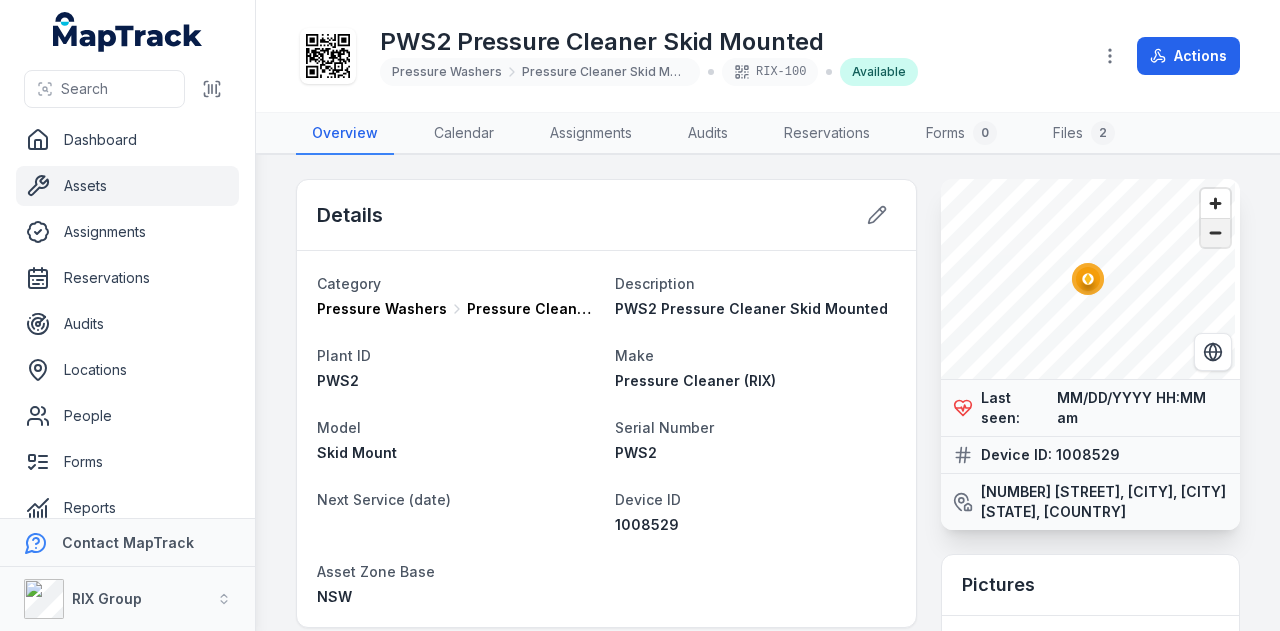 click at bounding box center (1215, 233) 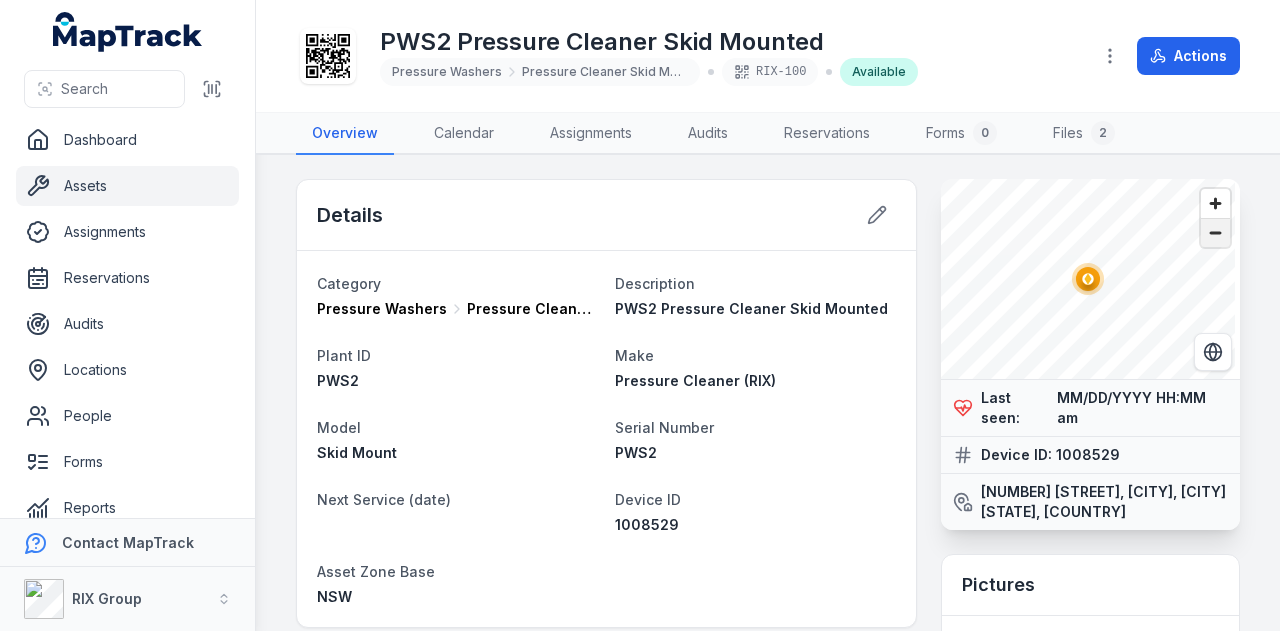 click at bounding box center [1215, 233] 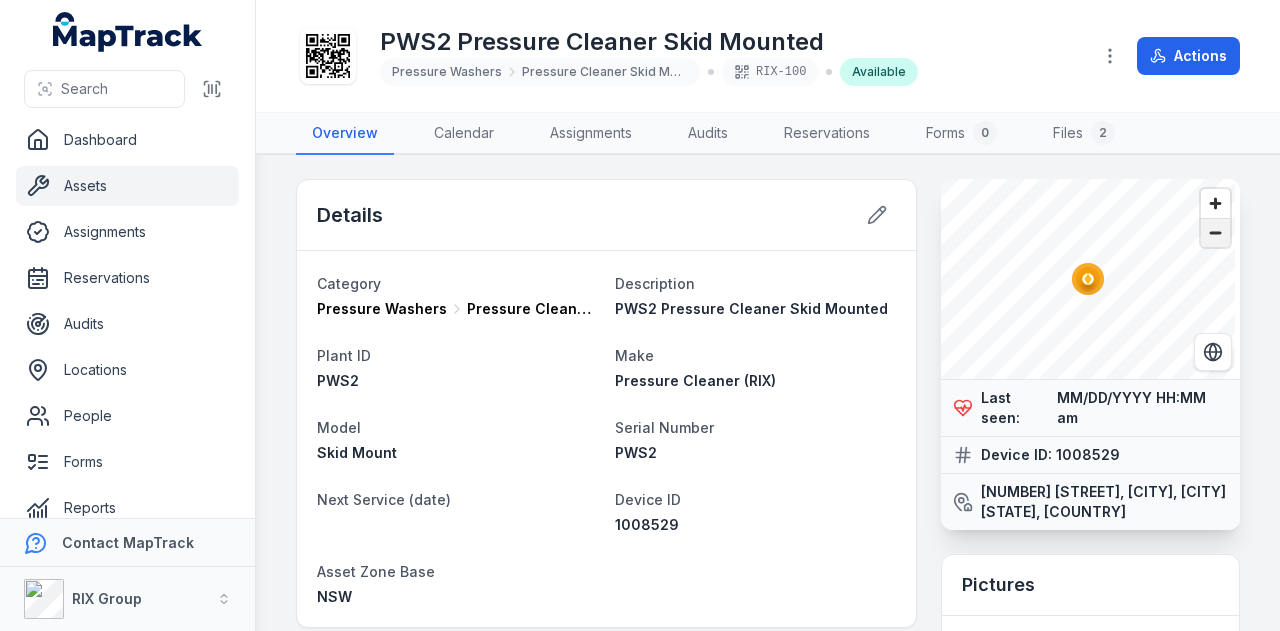 click at bounding box center (1215, 233) 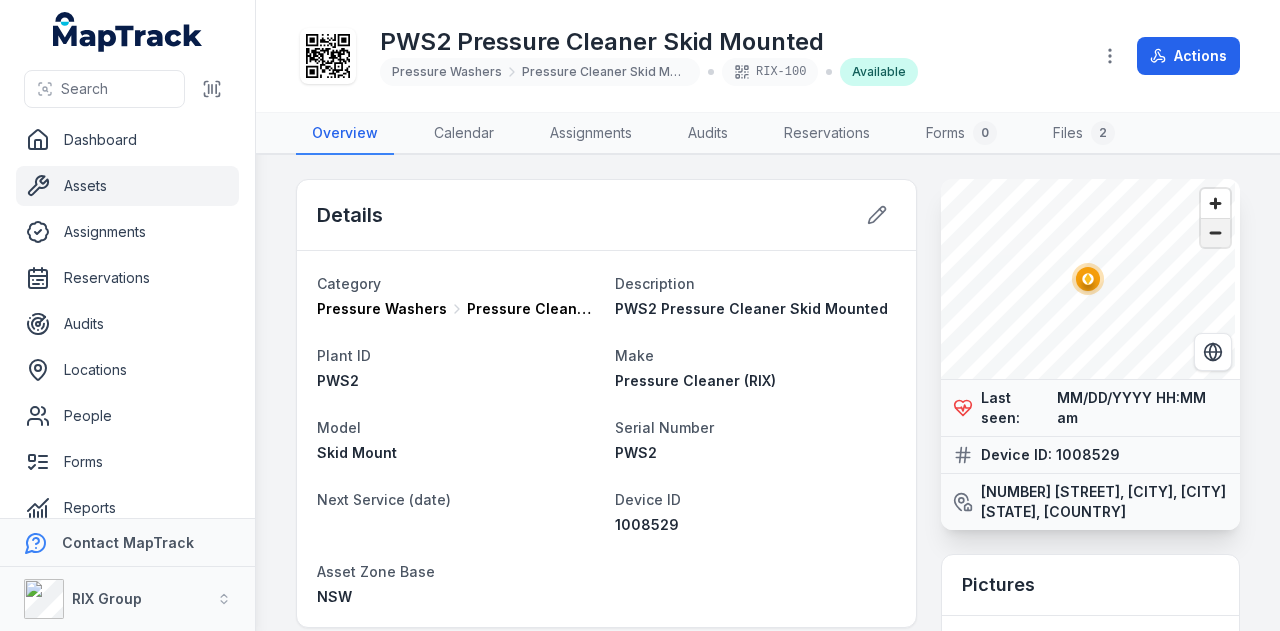 click at bounding box center [1215, 233] 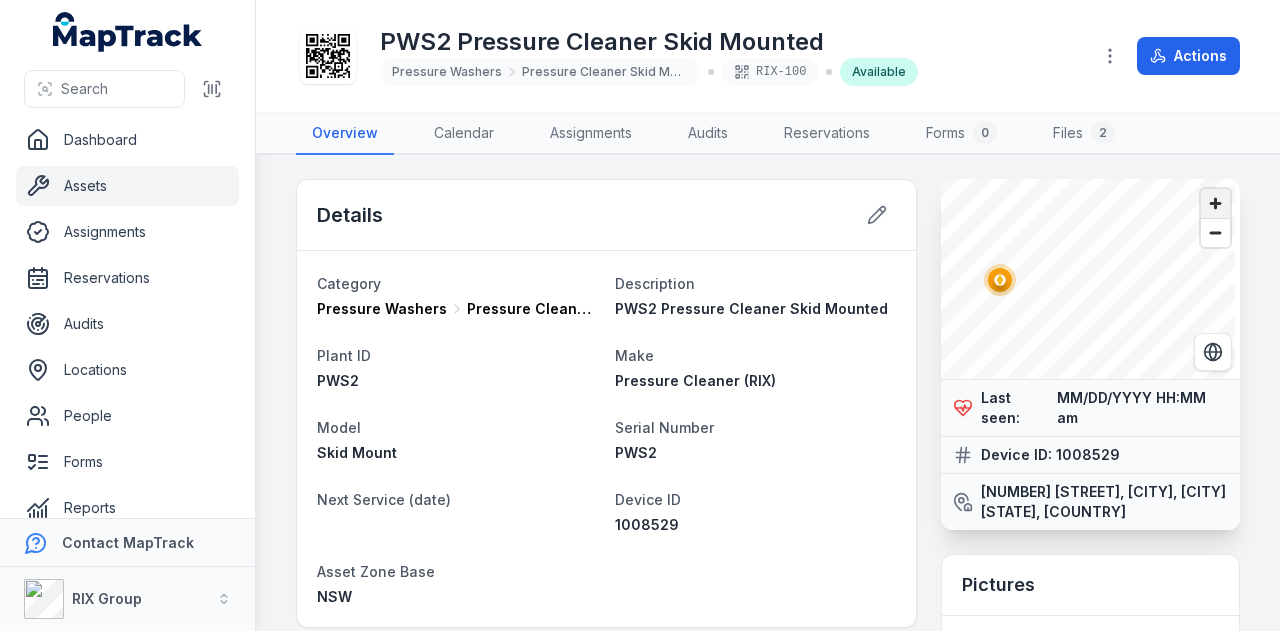 click at bounding box center (1215, 203) 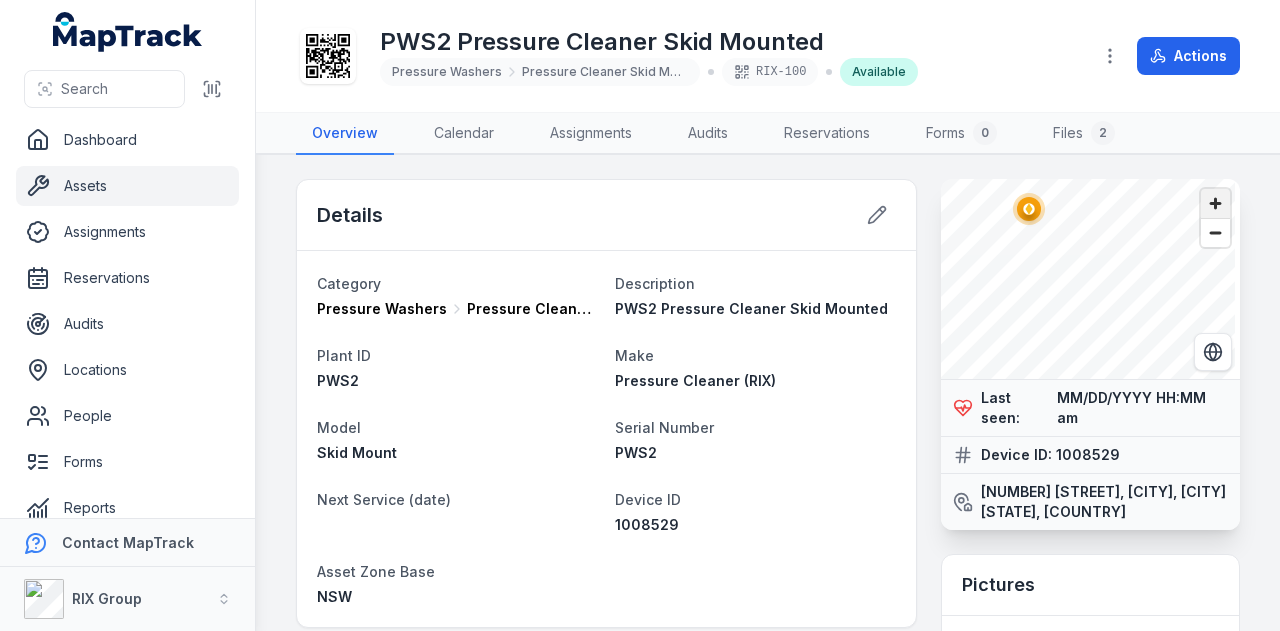 click at bounding box center (1215, 203) 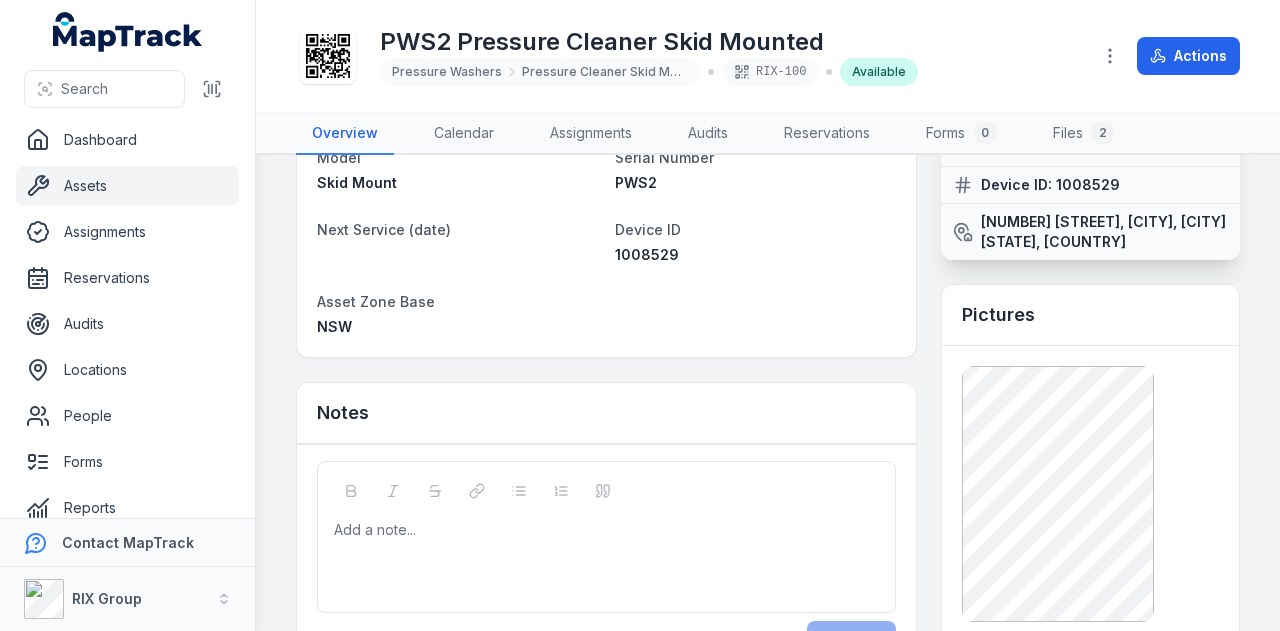 scroll, scrollTop: 0, scrollLeft: 0, axis: both 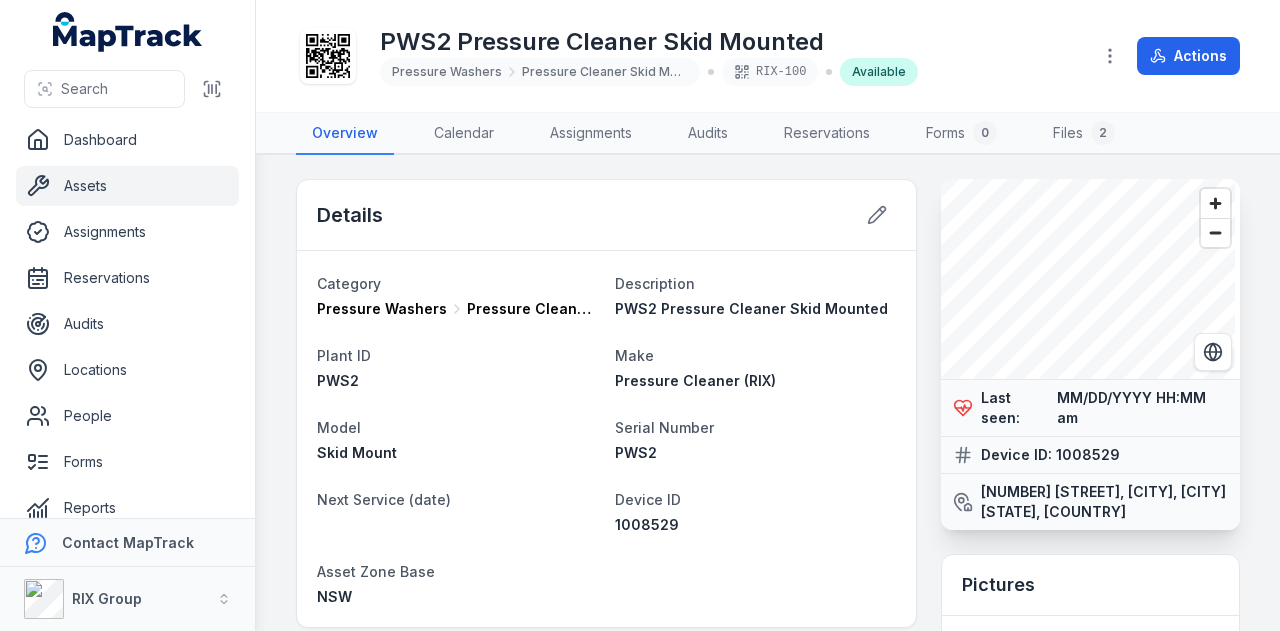 click on "Assets" at bounding box center (127, 186) 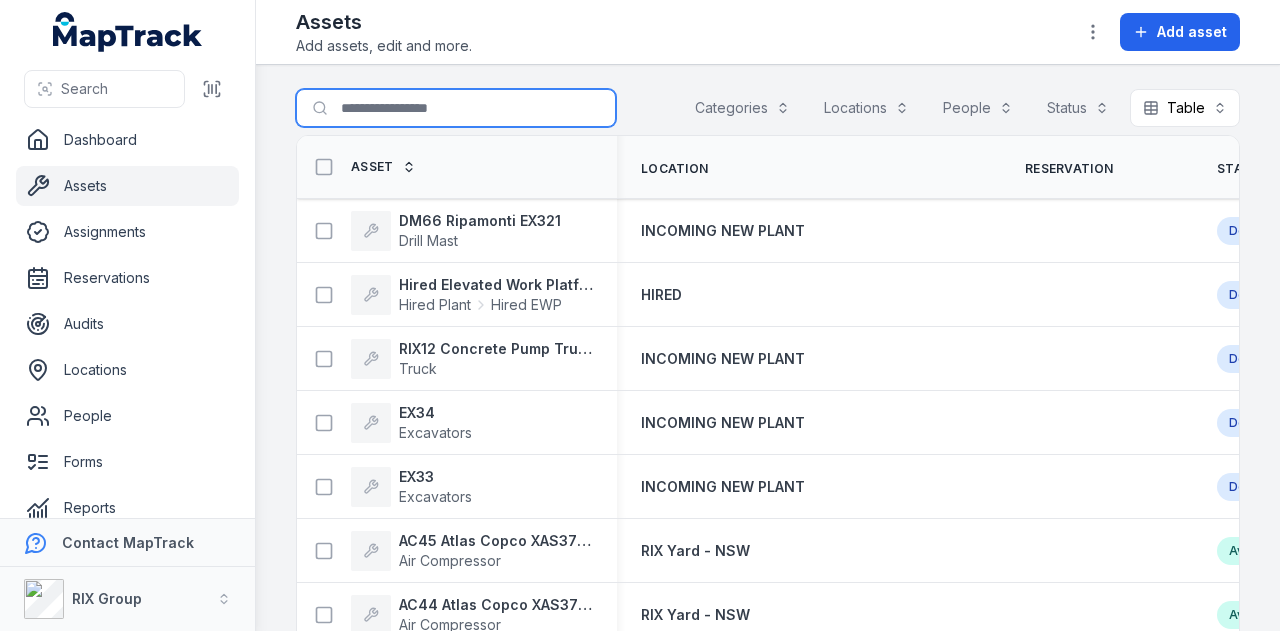 click on "Search for  assets" at bounding box center (456, 108) 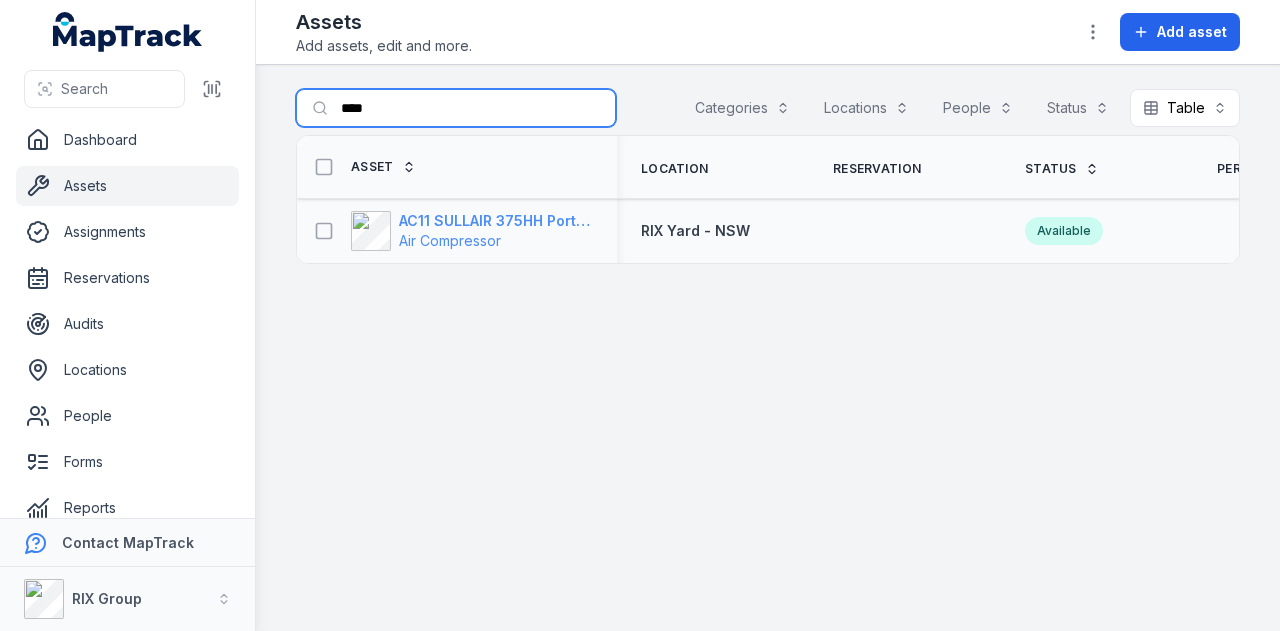 type on "****" 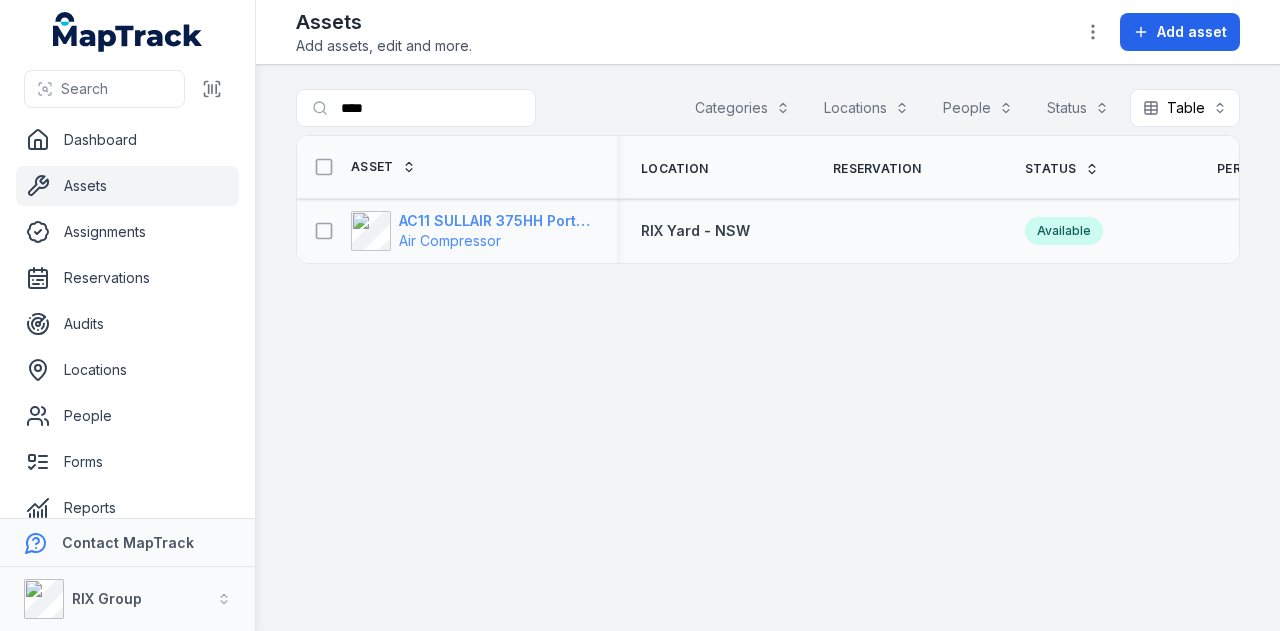click on "AC11 SULLAIR 375HH Portable Compressor" at bounding box center (496, 221) 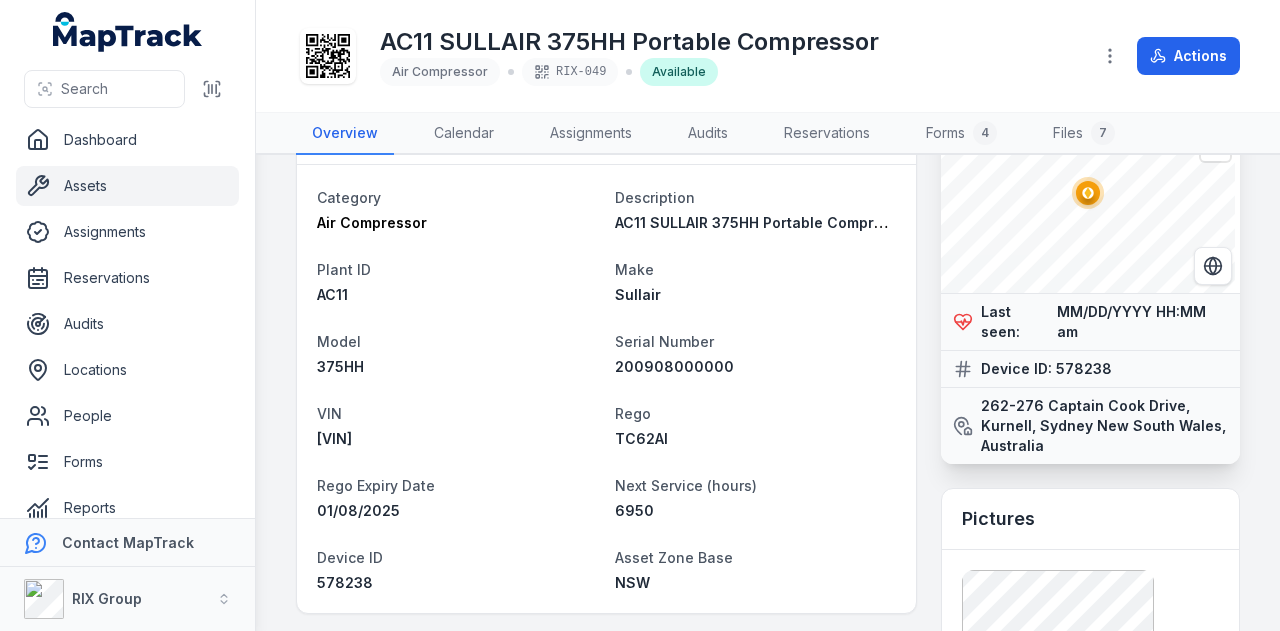 scroll, scrollTop: 200, scrollLeft: 0, axis: vertical 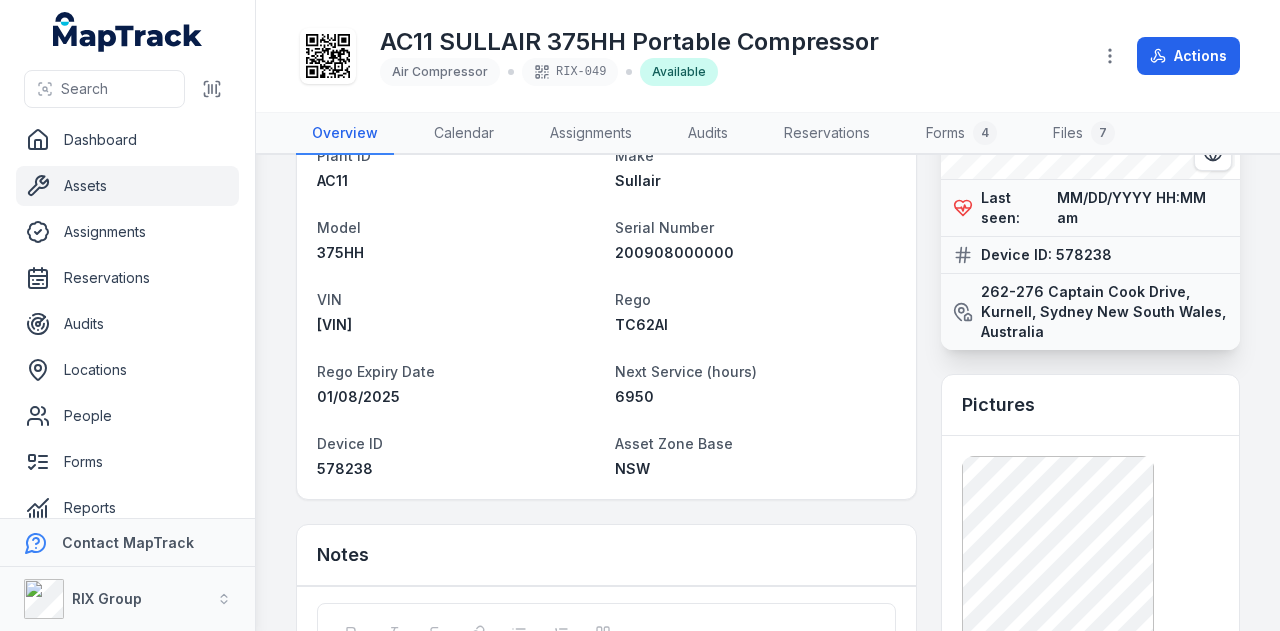click on "TC62AI" at bounding box center (641, 324) 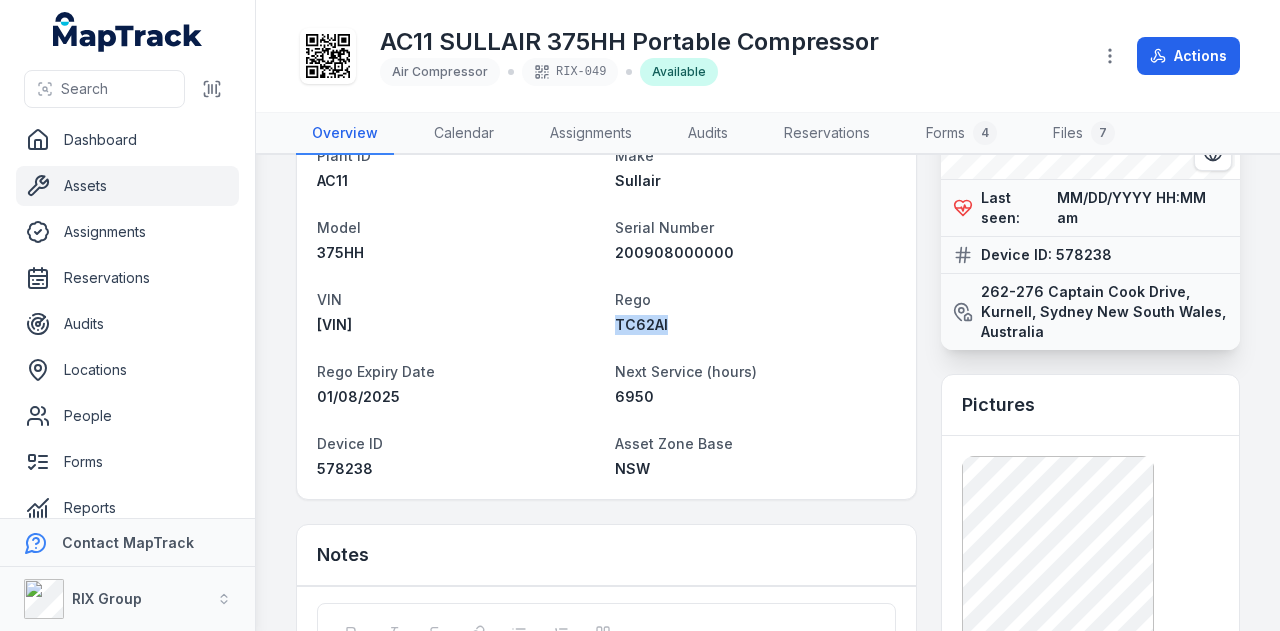 click on "TC62AI" at bounding box center [641, 324] 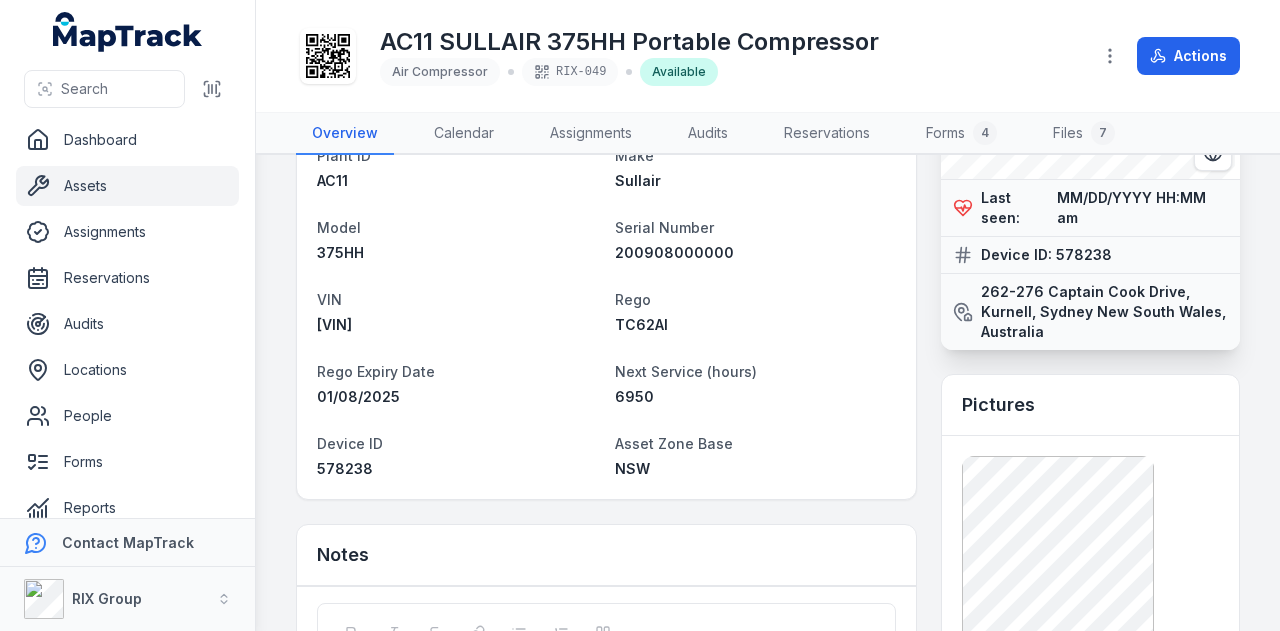 click on "Category Air Compressor Description AC11 SULLAIR 375HH Portable Compressor Plant ID AC11 Make Sullair Model 375HH Serial Number 200908000000 VIN 6T926V97A0CKA009 Rego TC62AI Rego Expiry Date MM/DD/YYYY Next Service (hours) 6950 Device ID 578238 Asset Zone Base NSW" at bounding box center (606, 275) 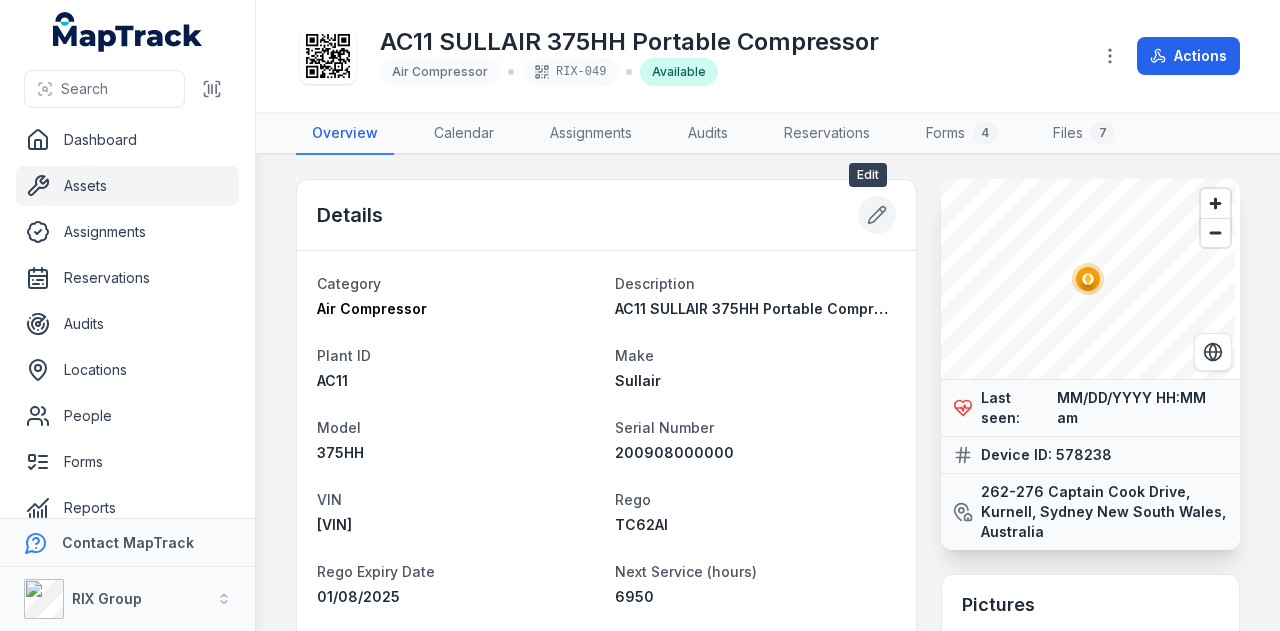 click 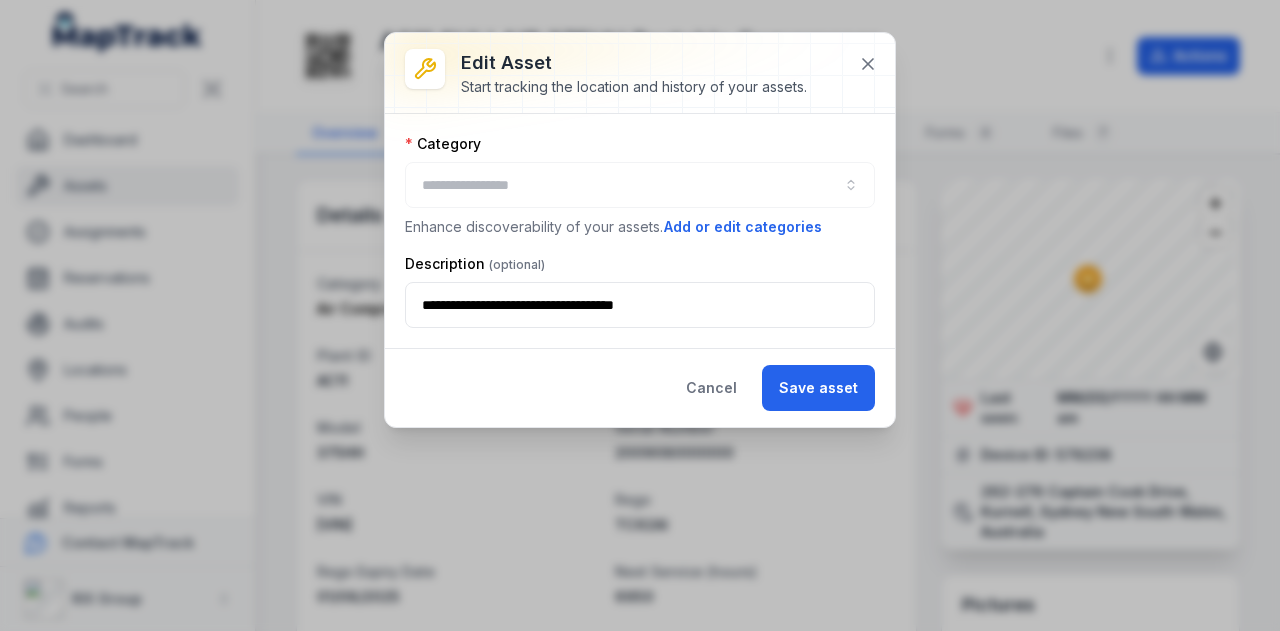 type on "**********" 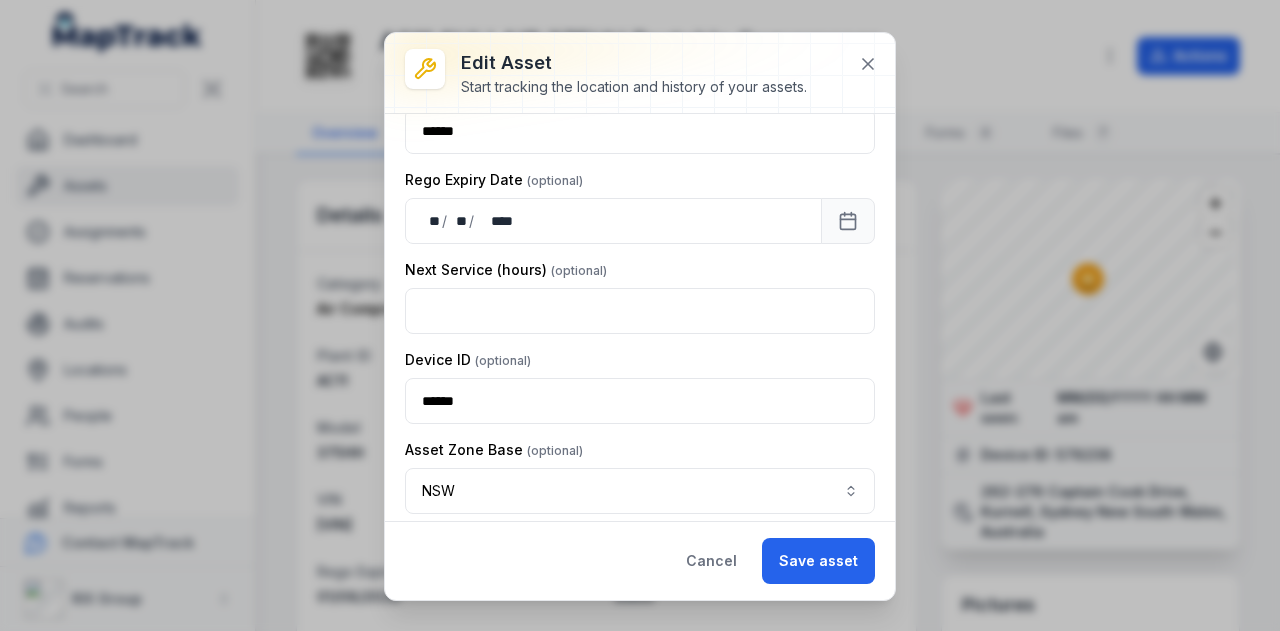 scroll, scrollTop: 716, scrollLeft: 0, axis: vertical 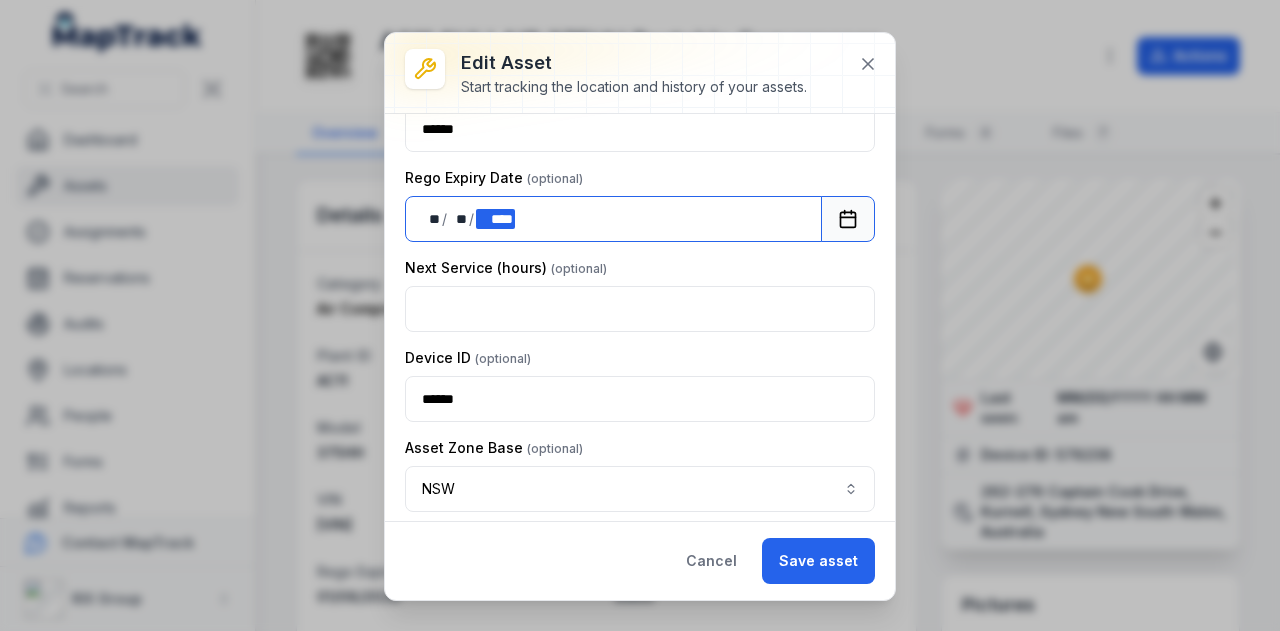 click on "** ** / ** ** / **** ****" at bounding box center [613, 219] 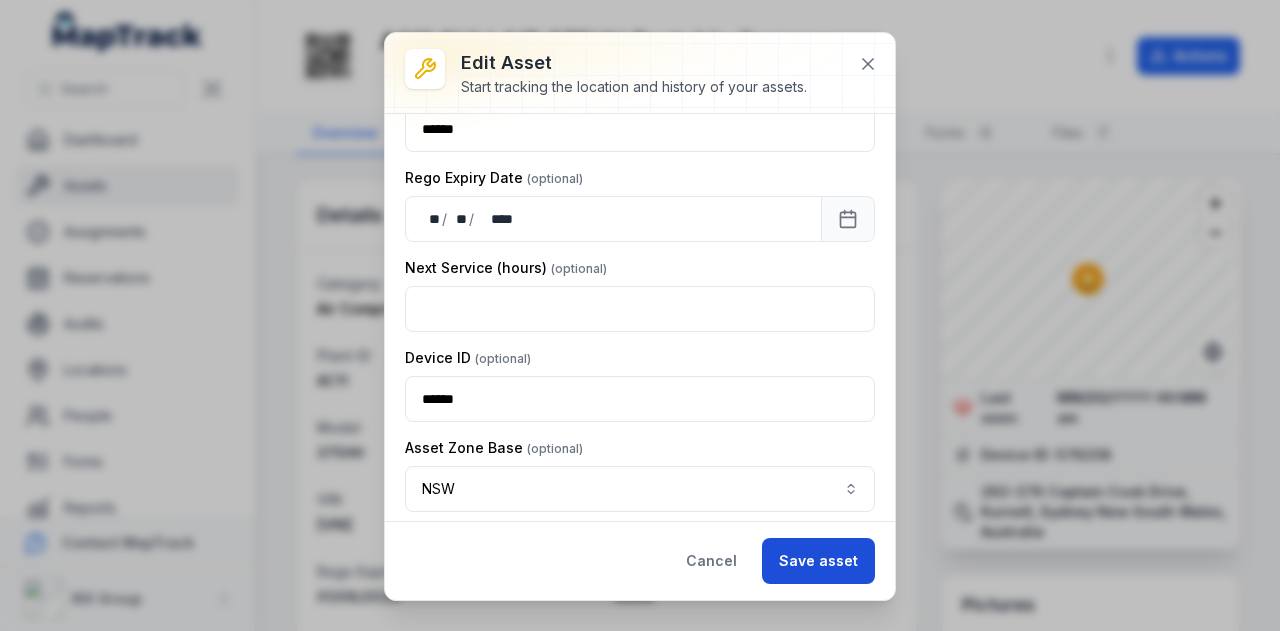 click on "Save asset" at bounding box center [818, 561] 